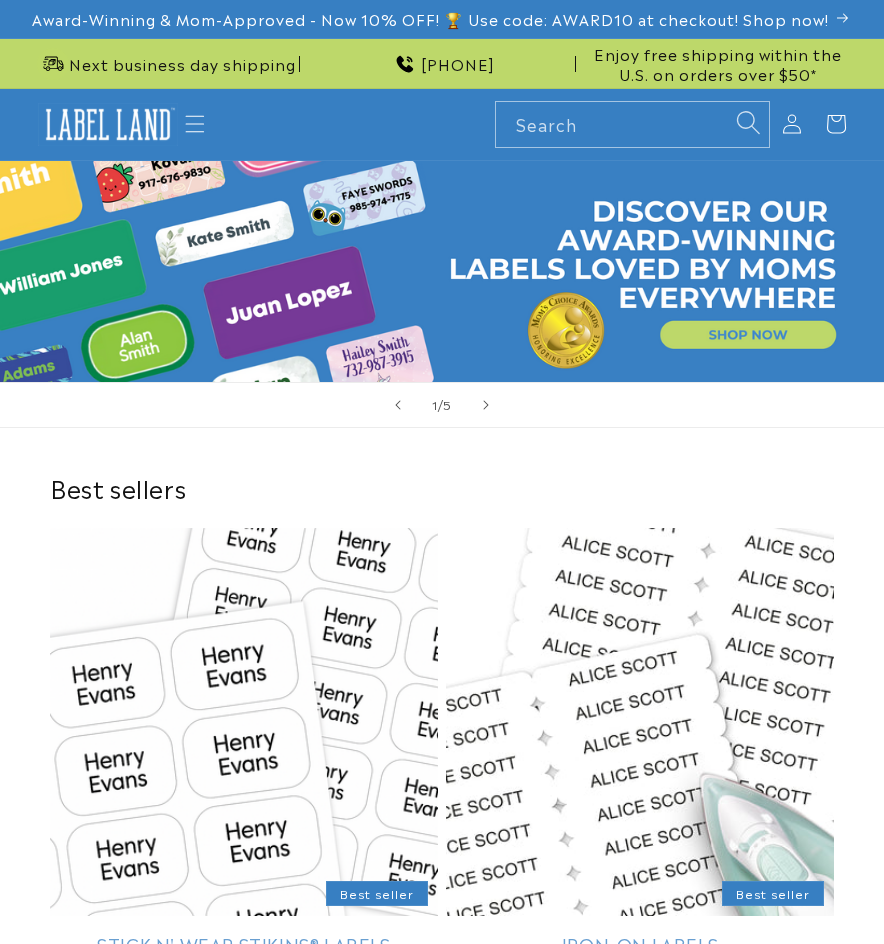 scroll, scrollTop: 0, scrollLeft: 0, axis: both 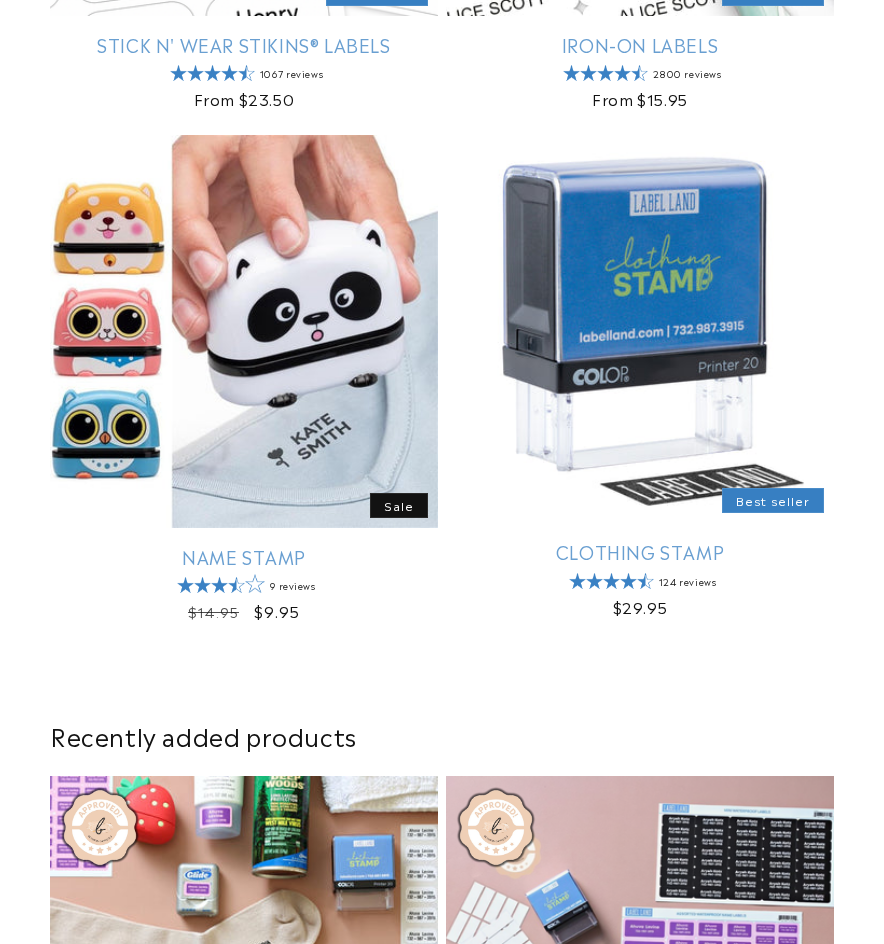 click on "Clothing Stamp" at bounding box center (640, 551) 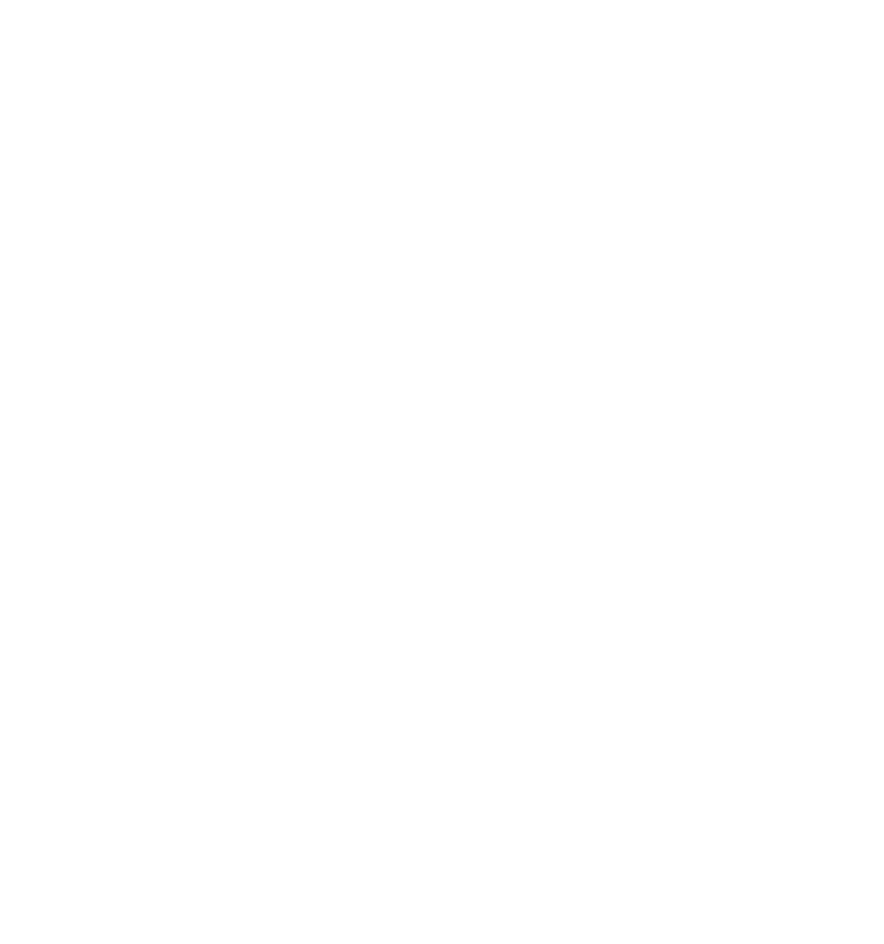 scroll, scrollTop: 0, scrollLeft: 0, axis: both 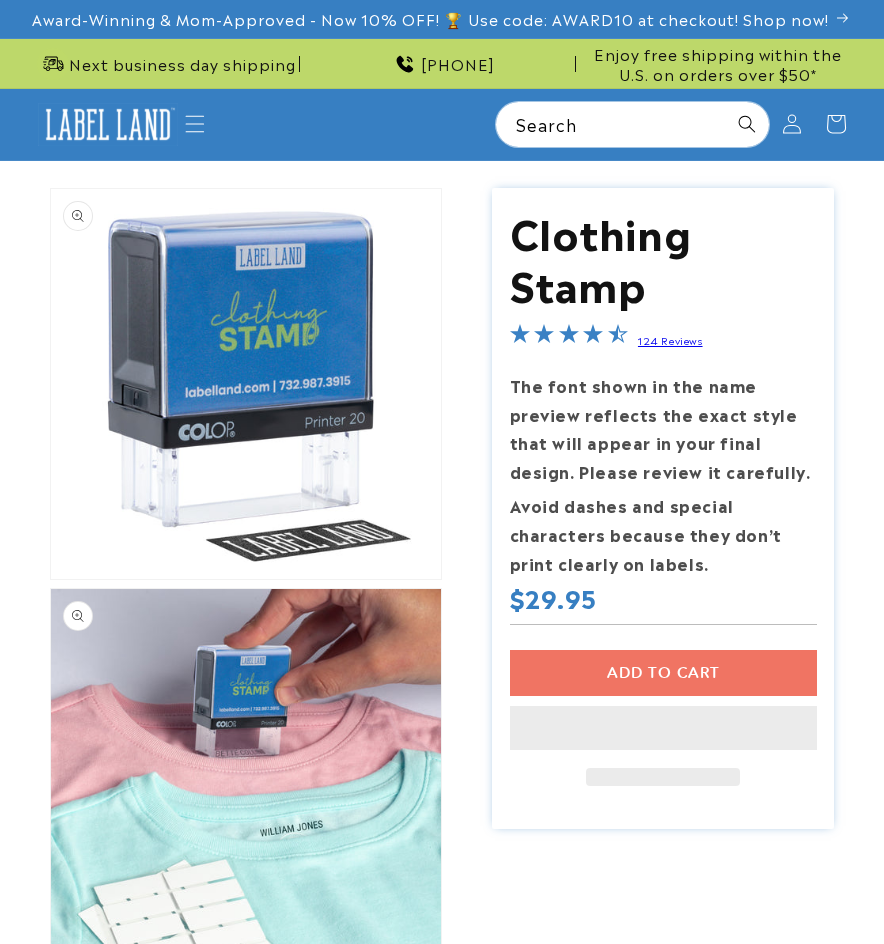 click on "Add to cart
This item is a recurring or deferred purchase. By continuing, I agree to the  cancellation policy  and authorize you to charge my payment method at the prices, frequency and dates listed on this page until my order is fulfilled or I cancel, if permitted." at bounding box center [663, 718] 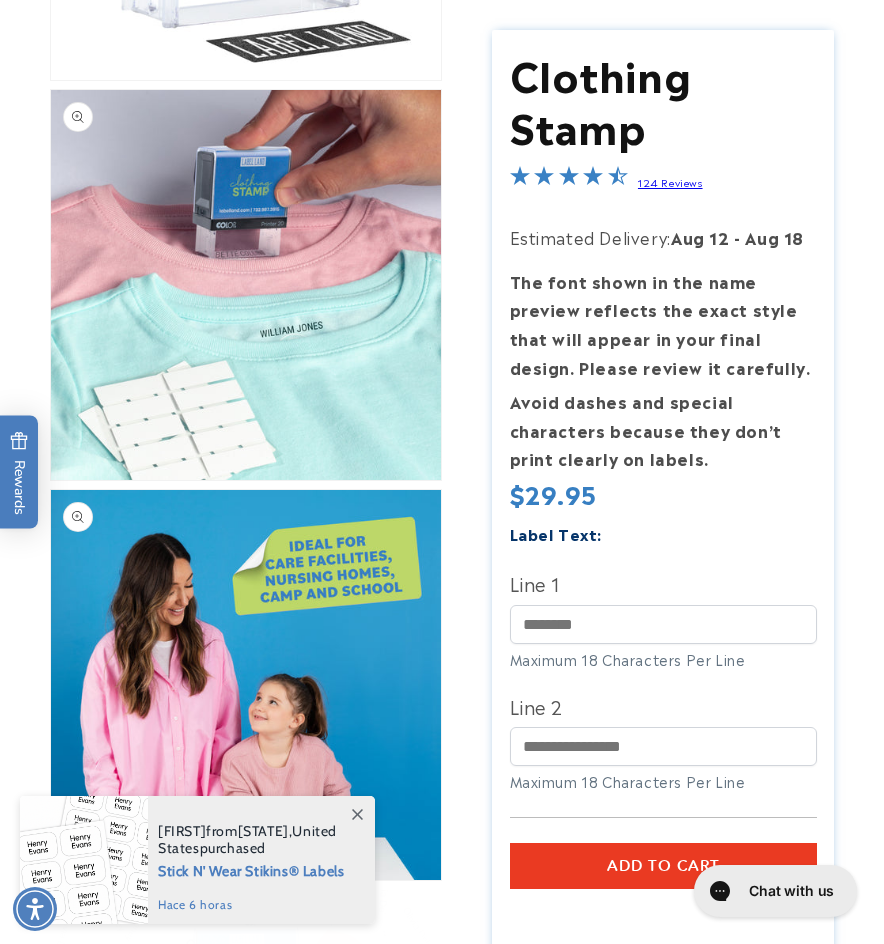 scroll, scrollTop: 700, scrollLeft: 0, axis: vertical 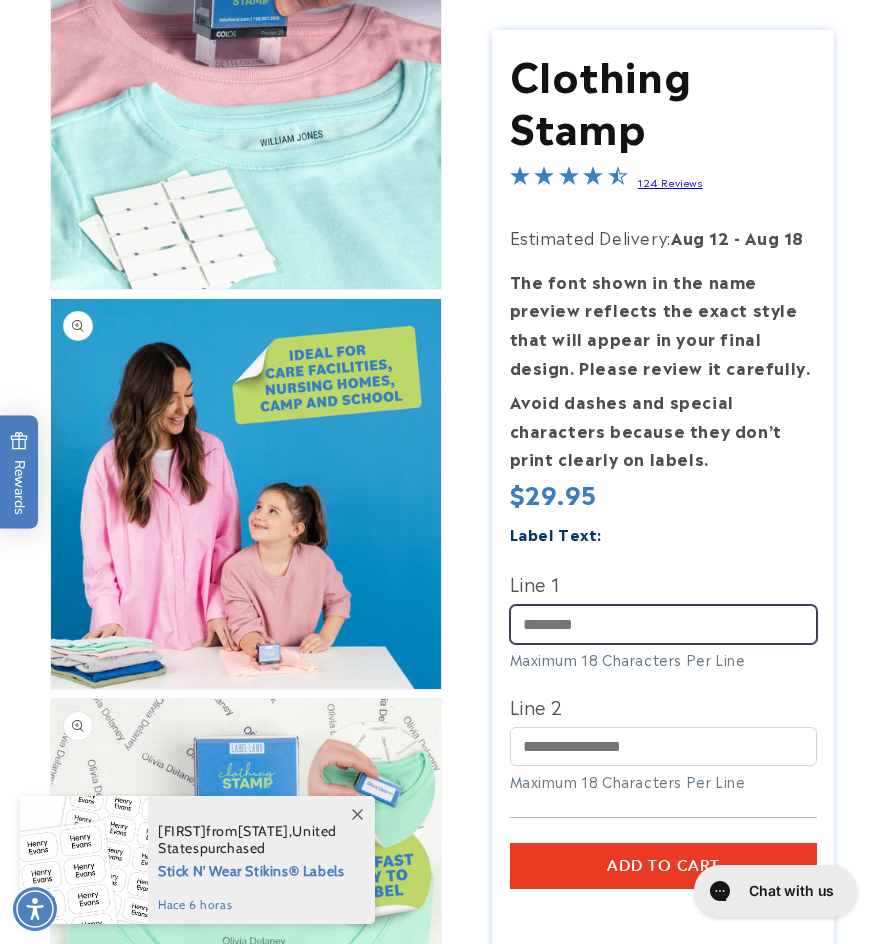 click on "Line 1" at bounding box center (663, 624) 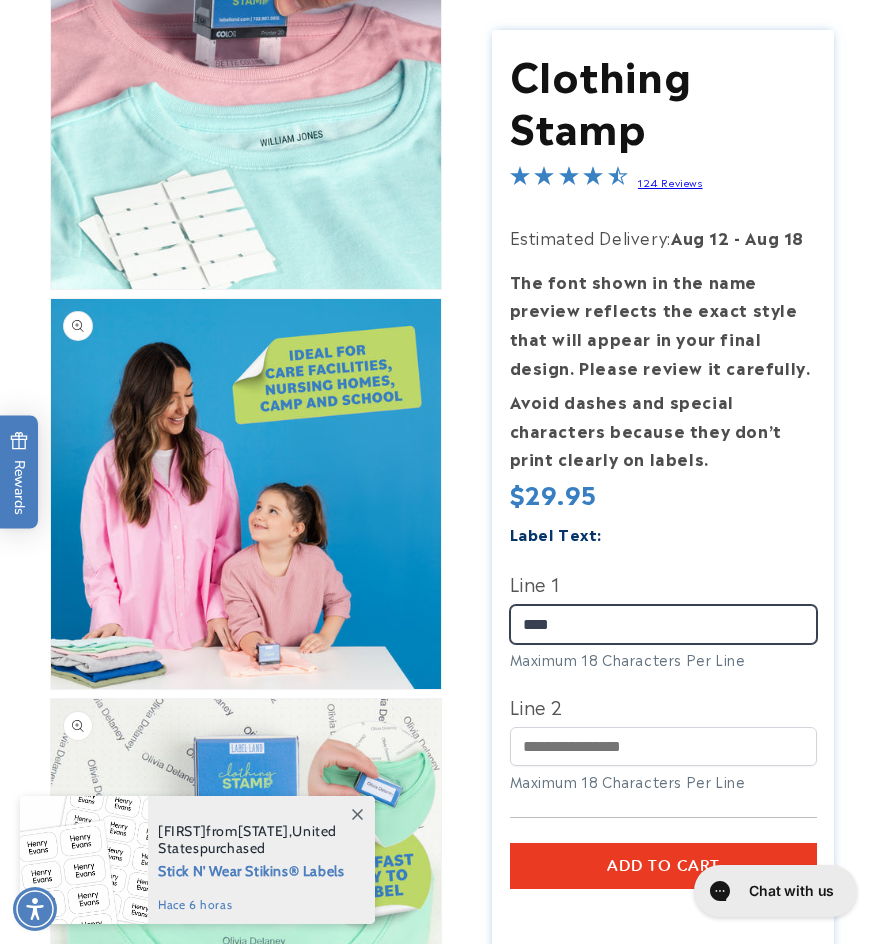 type on "****" 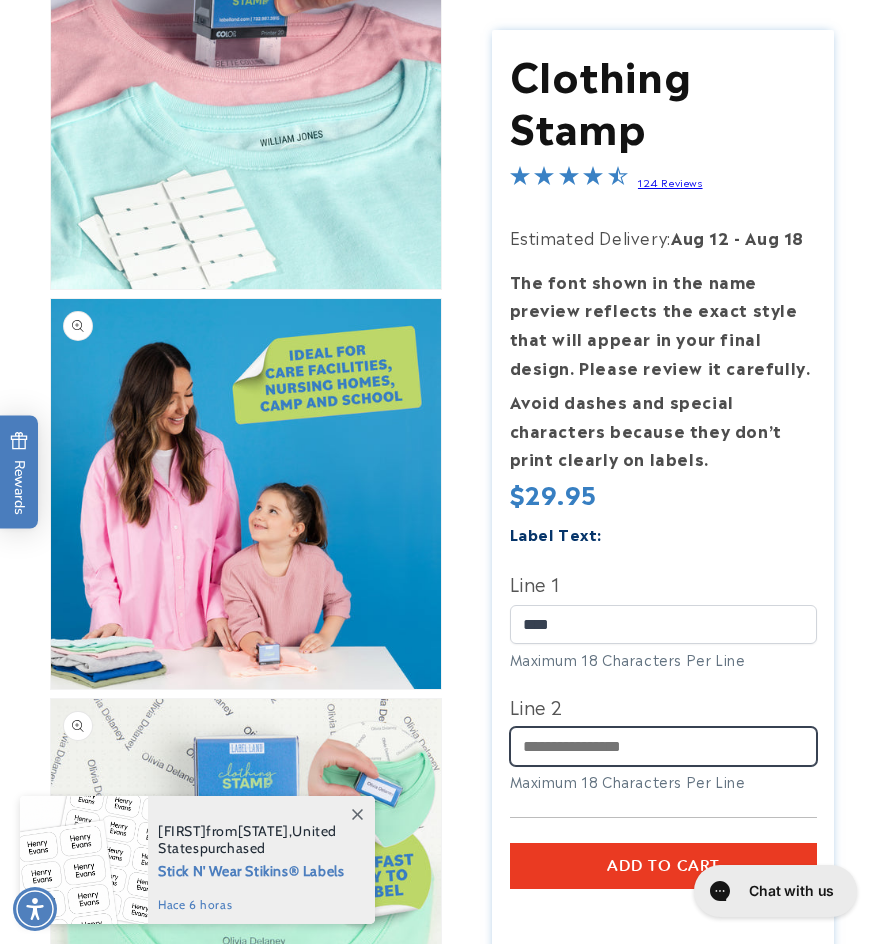 drag, startPoint x: 563, startPoint y: 755, endPoint x: 594, endPoint y: 767, distance: 33.24154 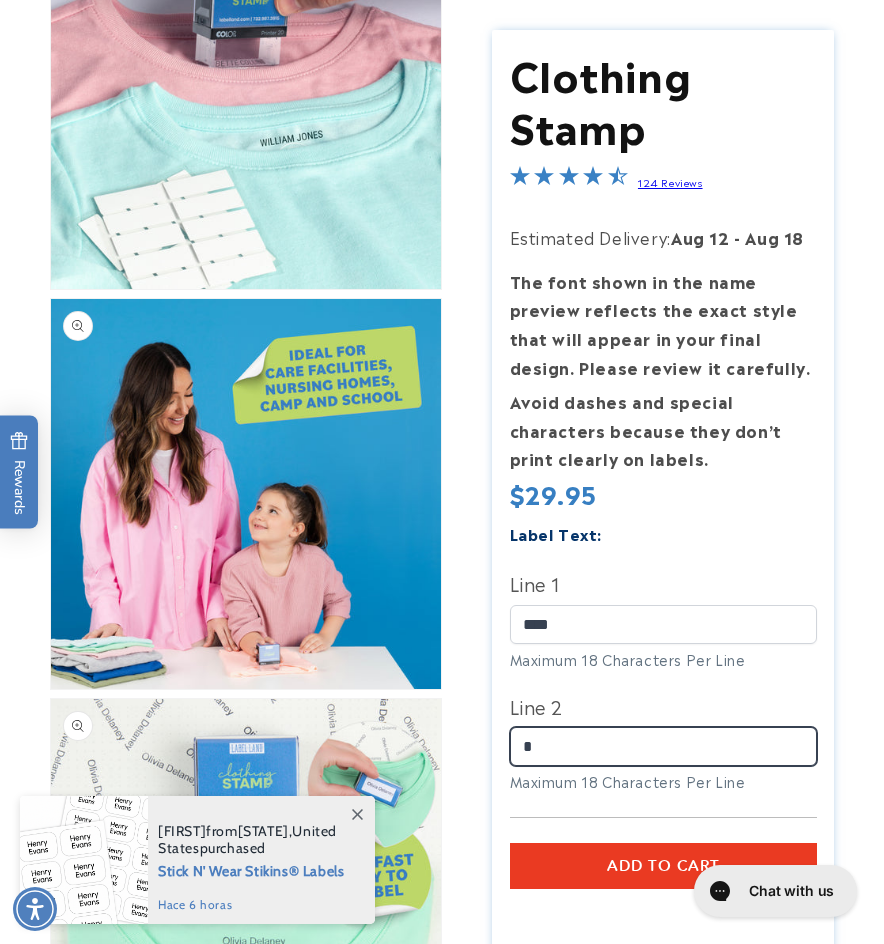 type on "**" 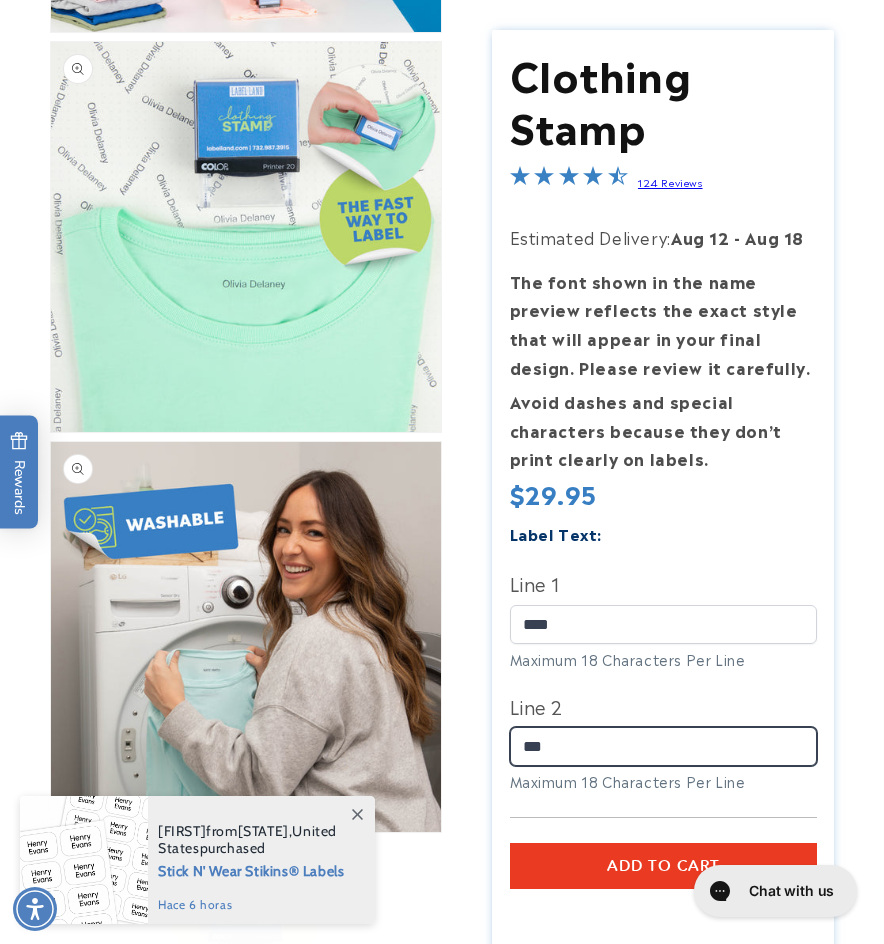 scroll, scrollTop: 1500, scrollLeft: 0, axis: vertical 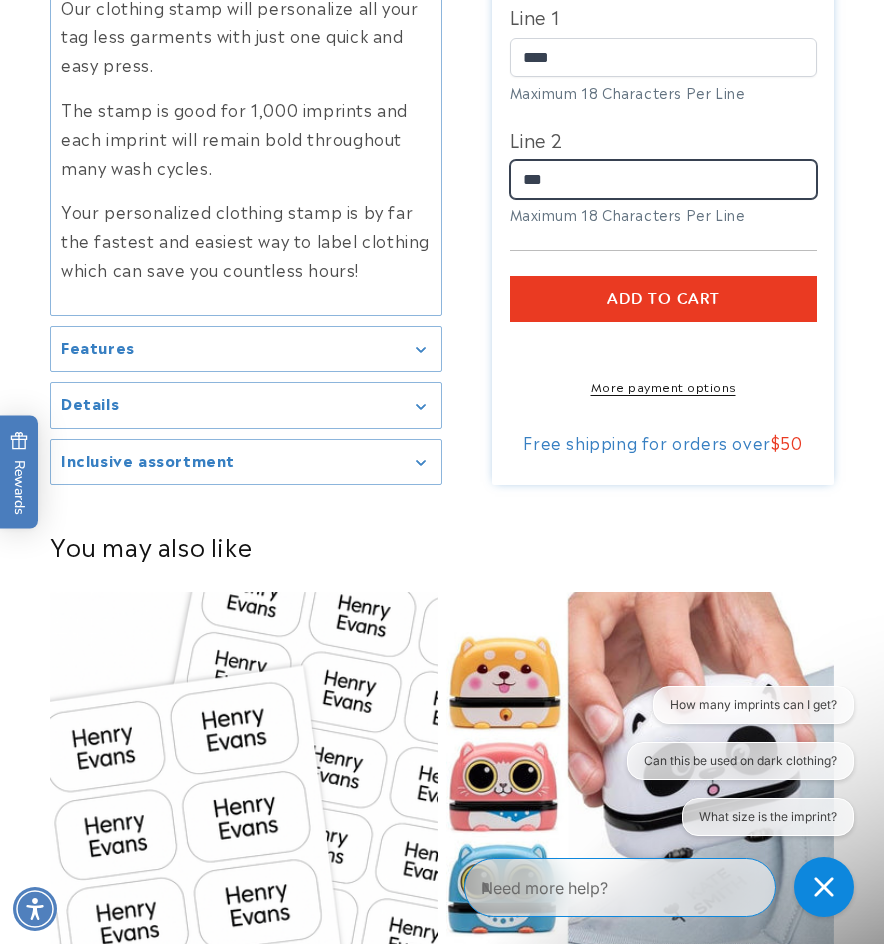 type on "***" 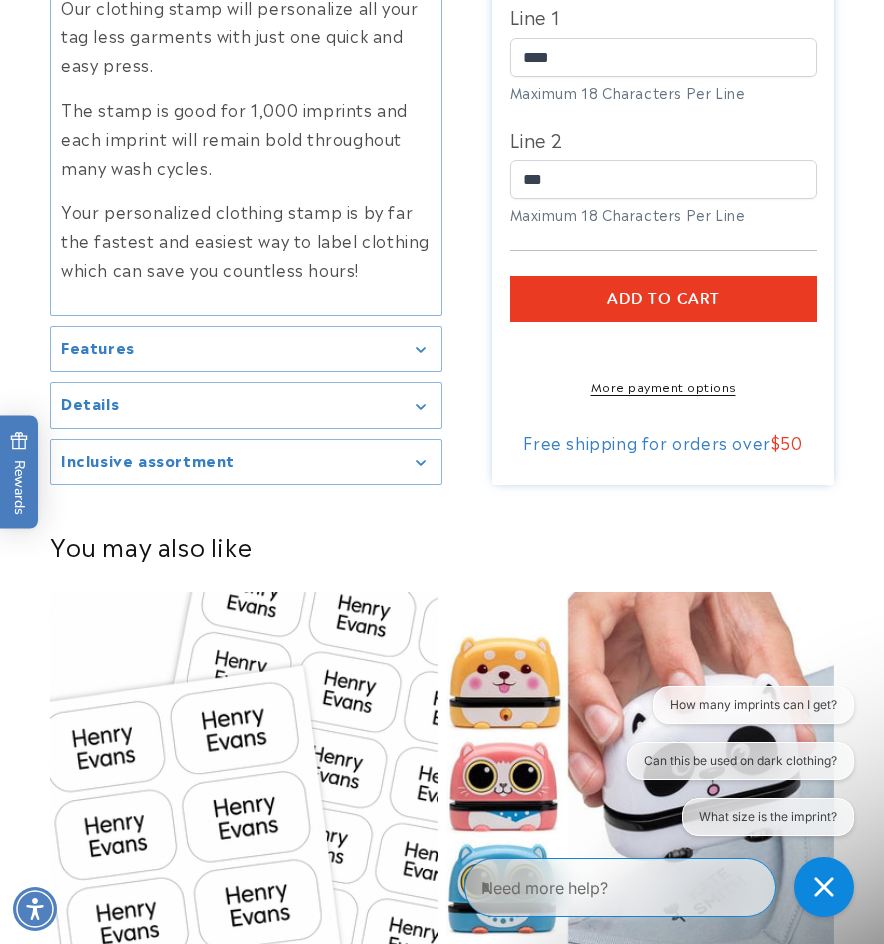 click on "Clothing Stamp
Clothing Stamp
124 Reviews
Estimated Delivery:  [DATE]   -   [DATE]
The font shown in the name preview reflects the exact style that will appear in your final design. Please review it carefully. Avoid dashes and special characters because they don’t print clearly on labels.
Regular price
$29.95
Regular price
Sale price
$29.95
Unit price
/
per" at bounding box center (663, -26) 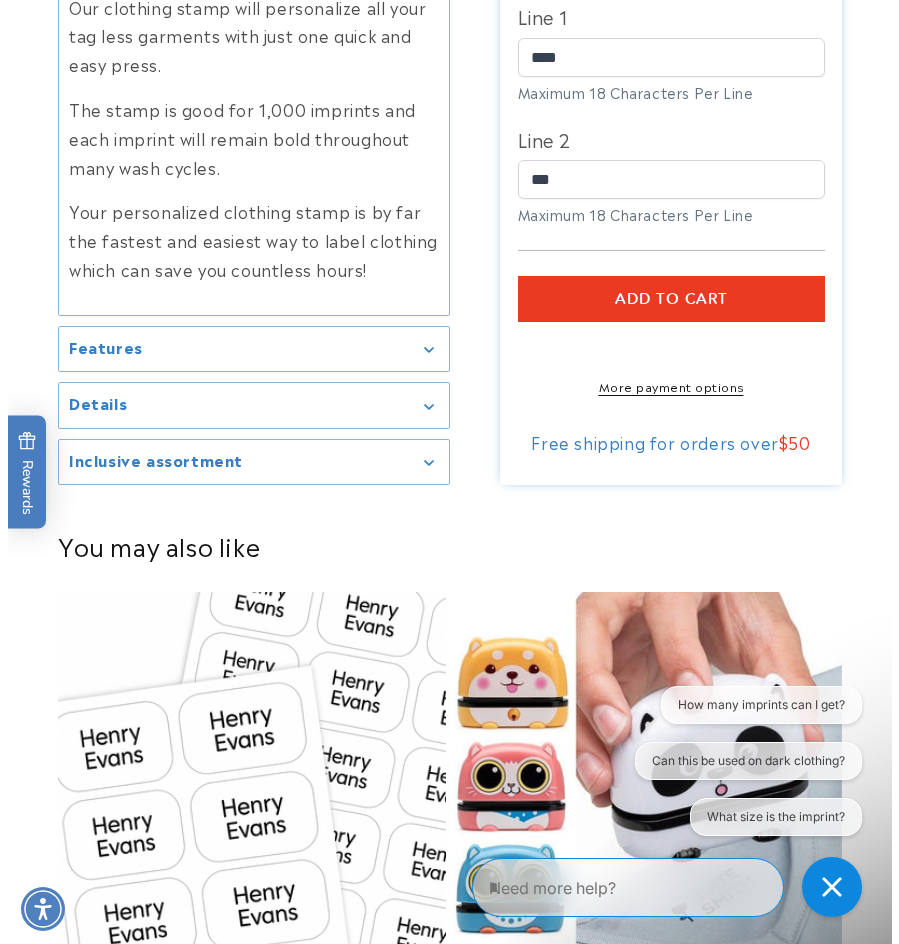 scroll, scrollTop: 3158, scrollLeft: 0, axis: vertical 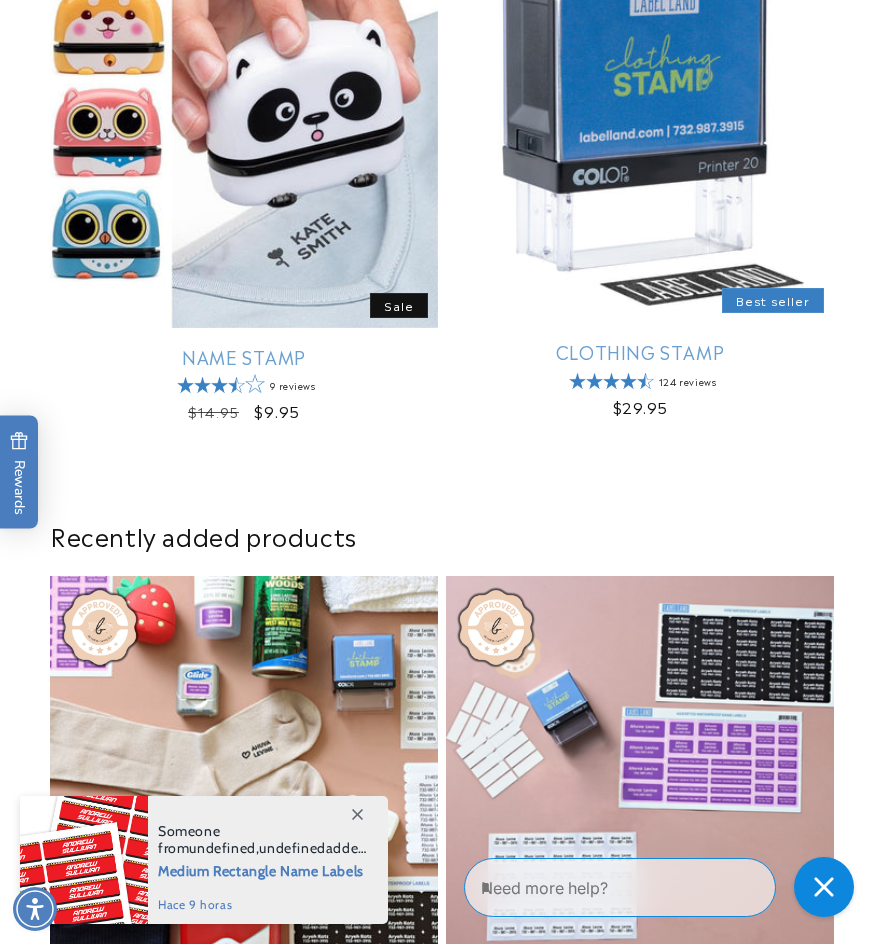 click on "Clothing Stamp" at bounding box center [640, 351] 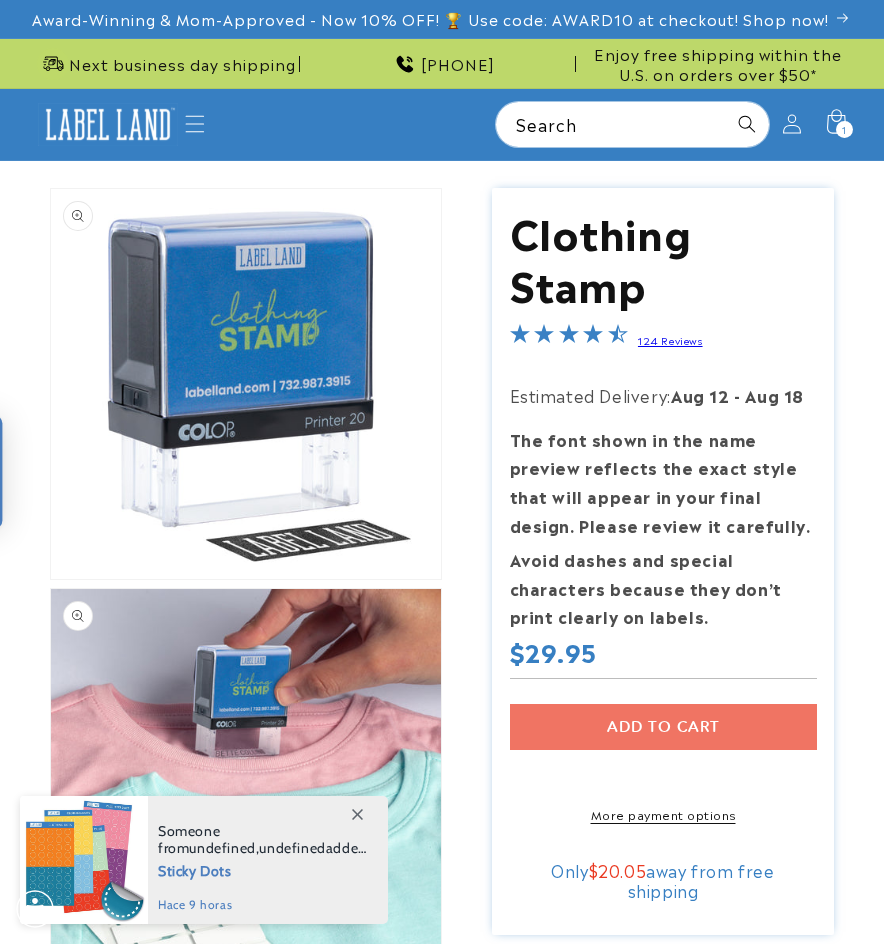 scroll, scrollTop: 0, scrollLeft: 0, axis: both 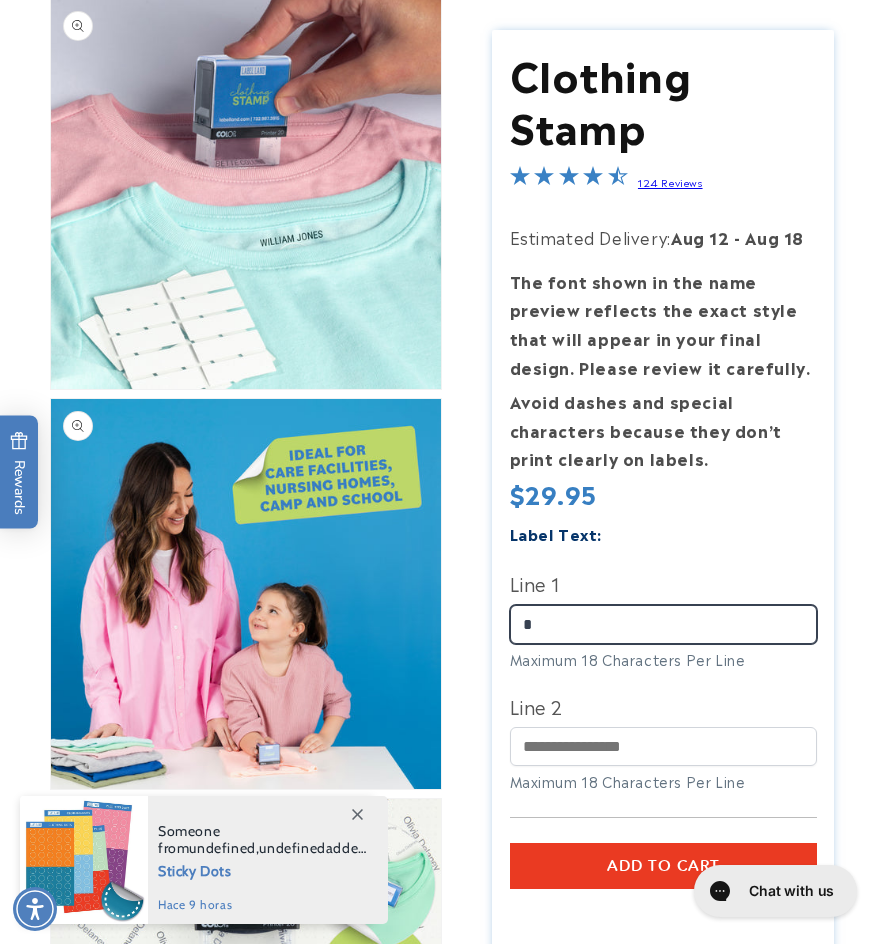 drag, startPoint x: 633, startPoint y: 635, endPoint x: 580, endPoint y: 744, distance: 121.20231 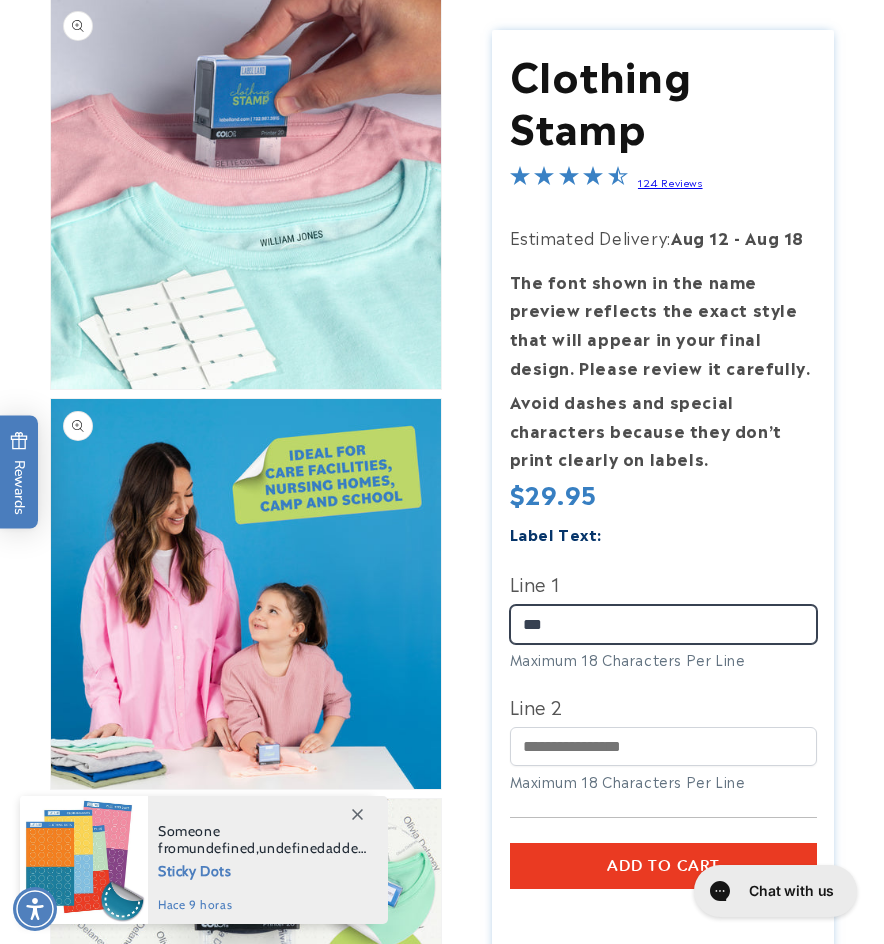 type on "***" 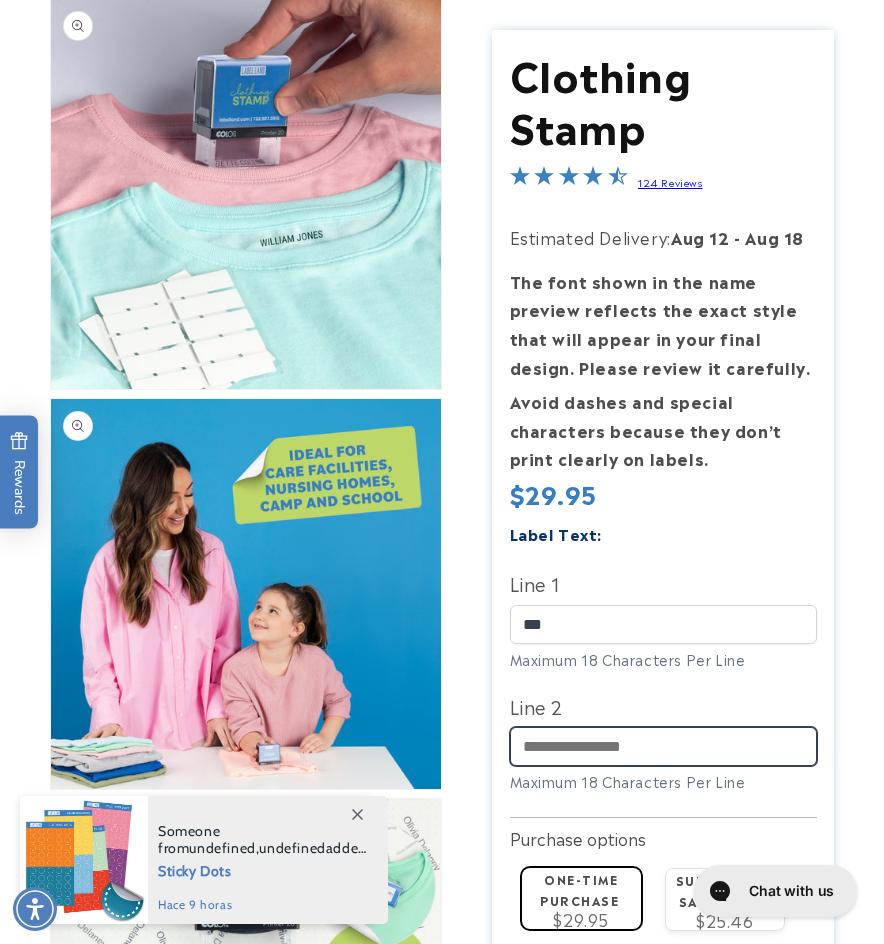 click on "Line 2" at bounding box center (663, 746) 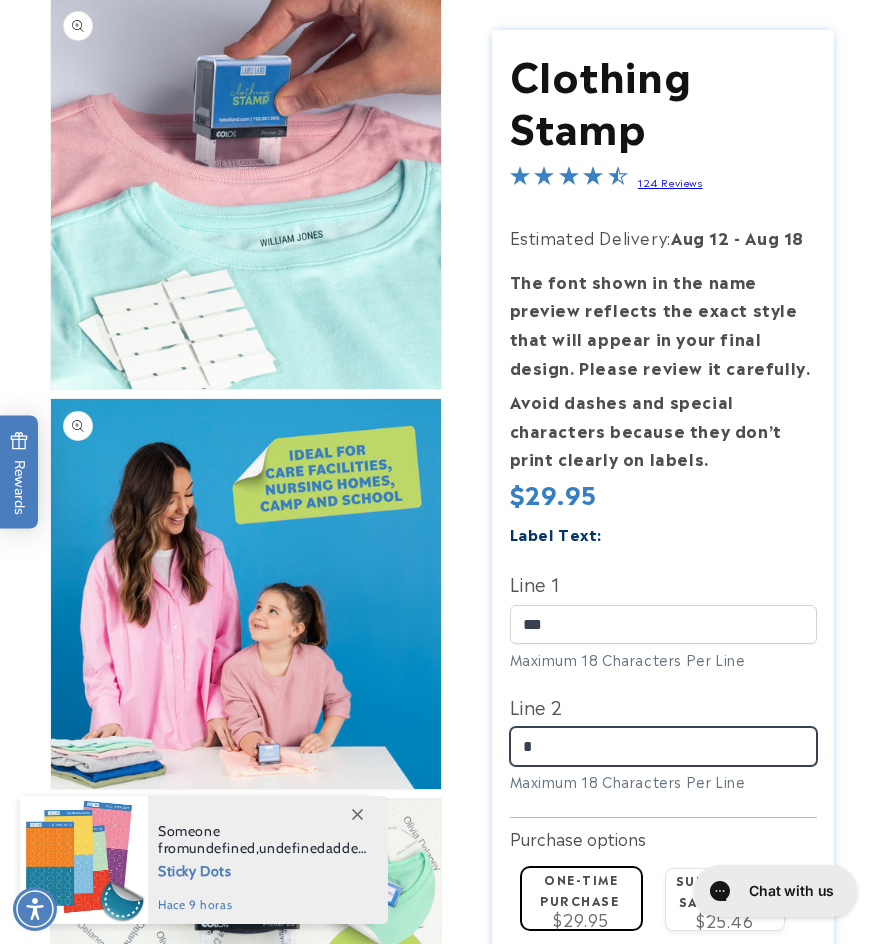 type on "**" 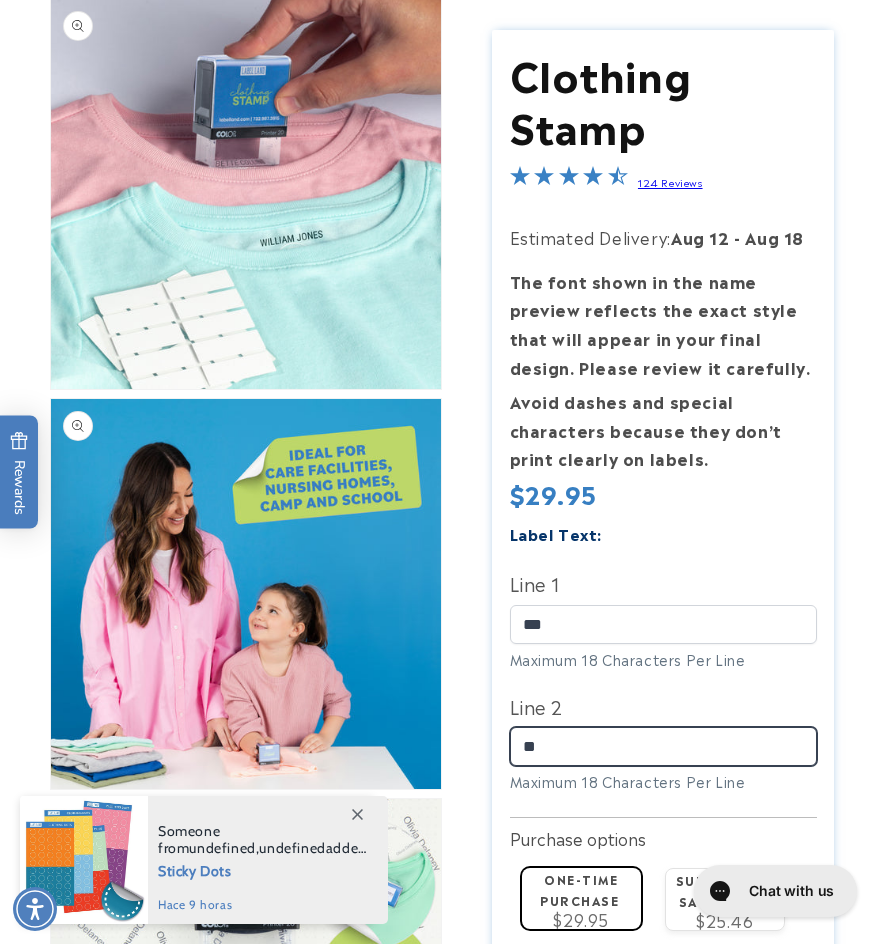 click on "**" at bounding box center [663, 746] 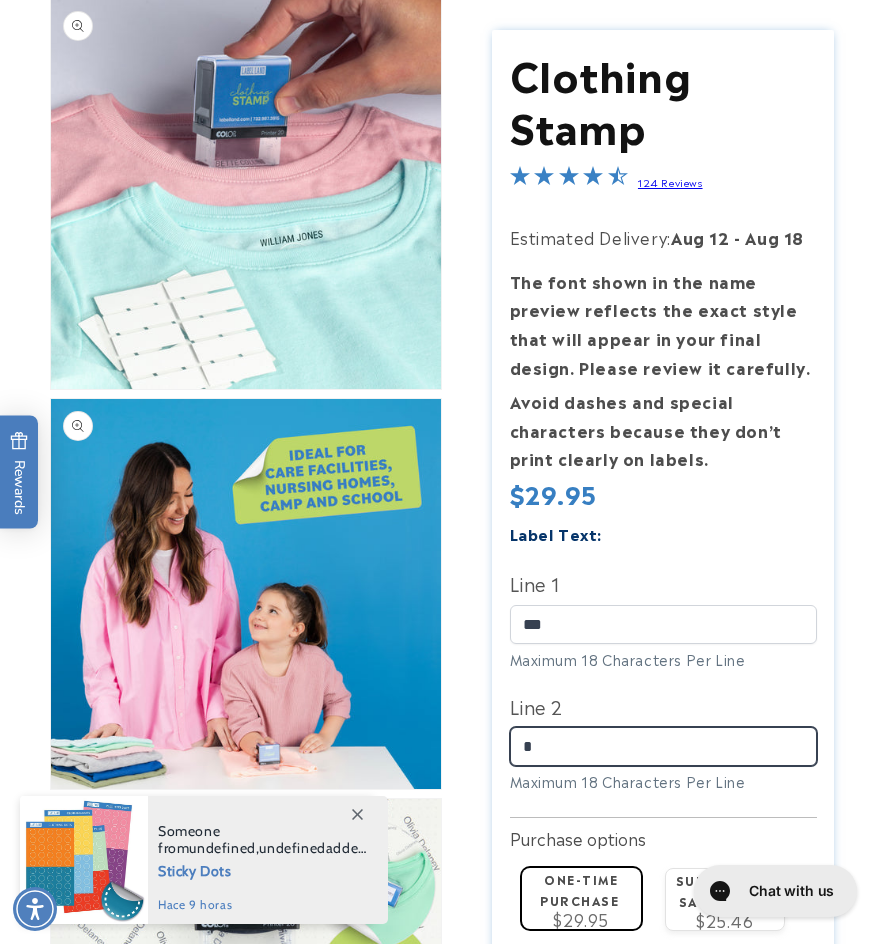 type on "**" 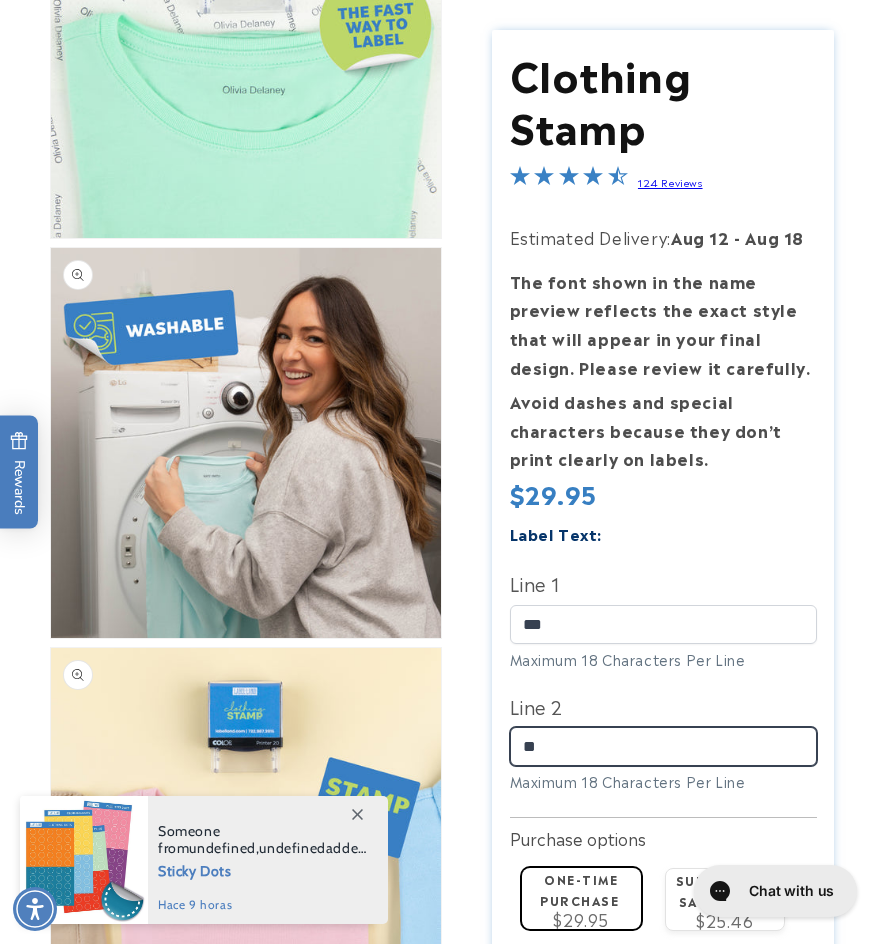 scroll, scrollTop: 1800, scrollLeft: 0, axis: vertical 